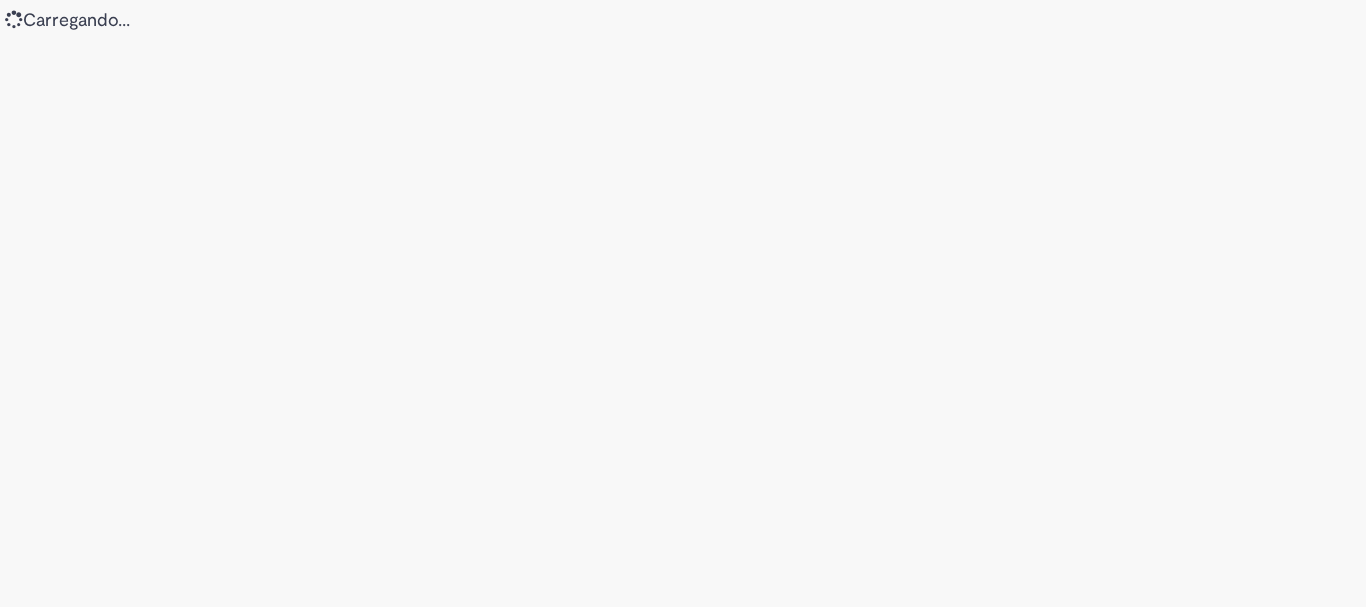 scroll, scrollTop: 0, scrollLeft: 0, axis: both 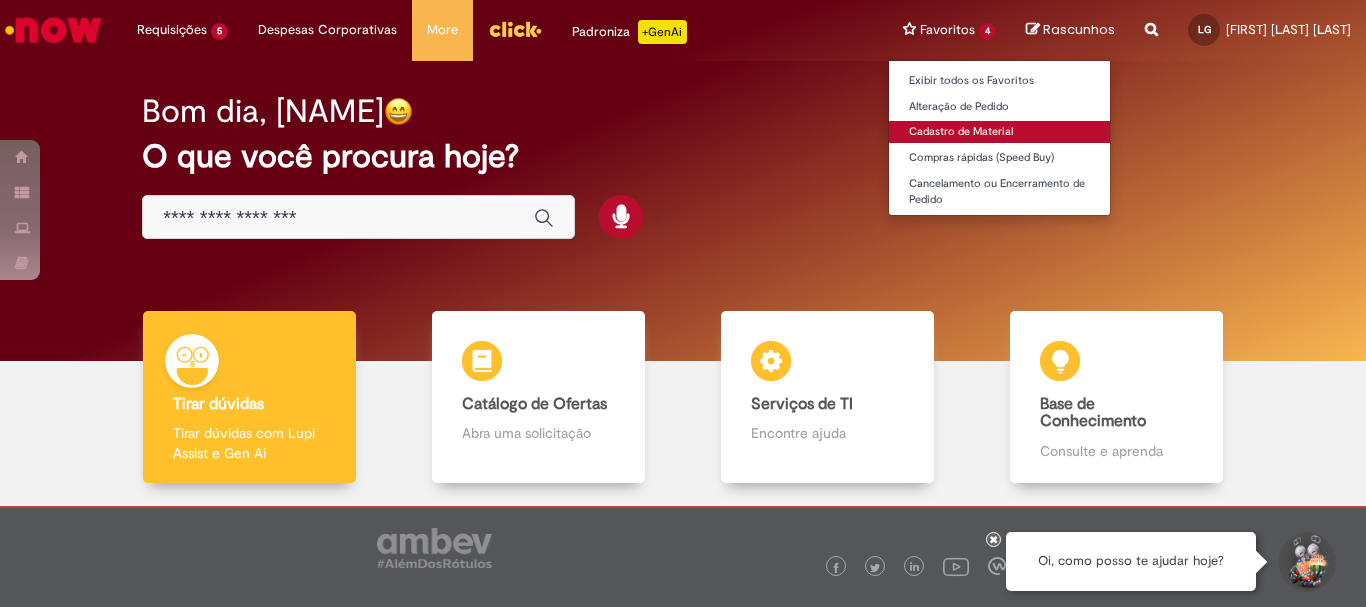 click on "Cadastro de Material" at bounding box center (999, 132) 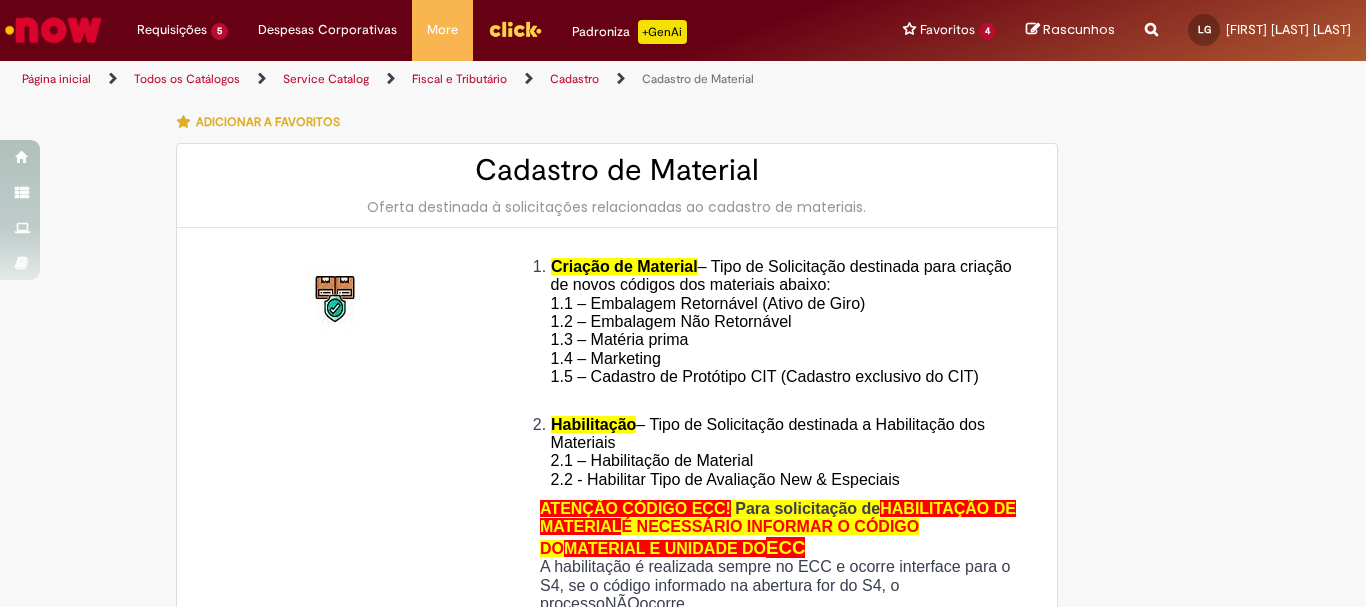 type on "********" 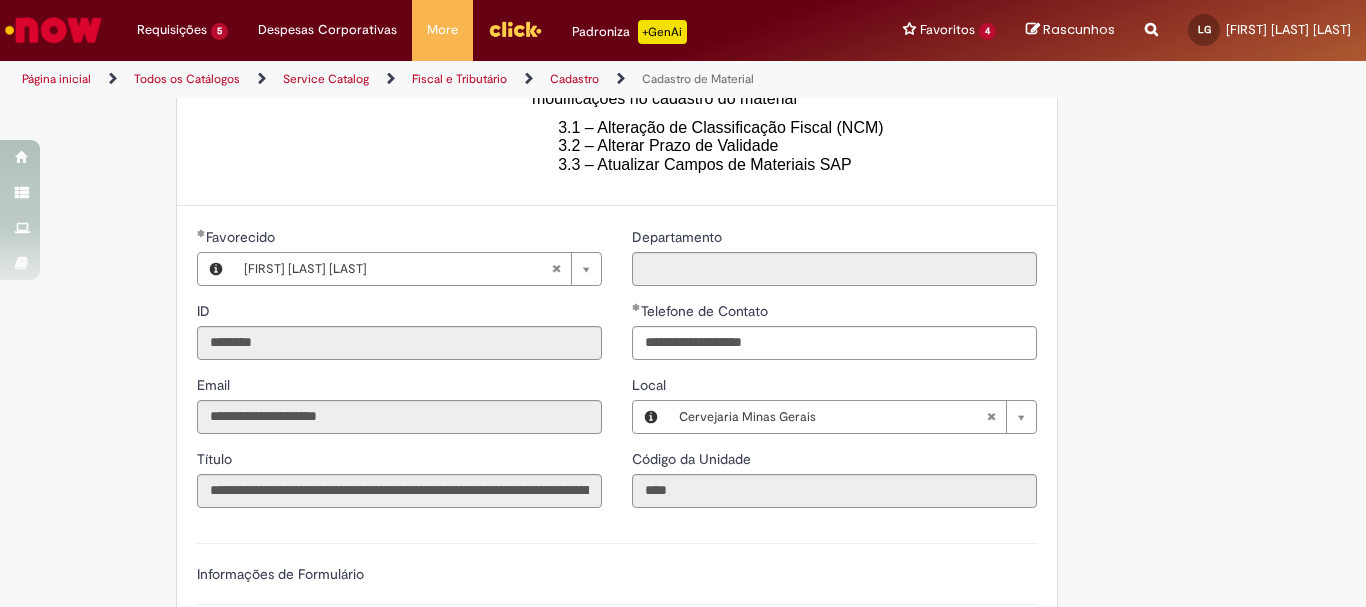 scroll, scrollTop: 1000, scrollLeft: 0, axis: vertical 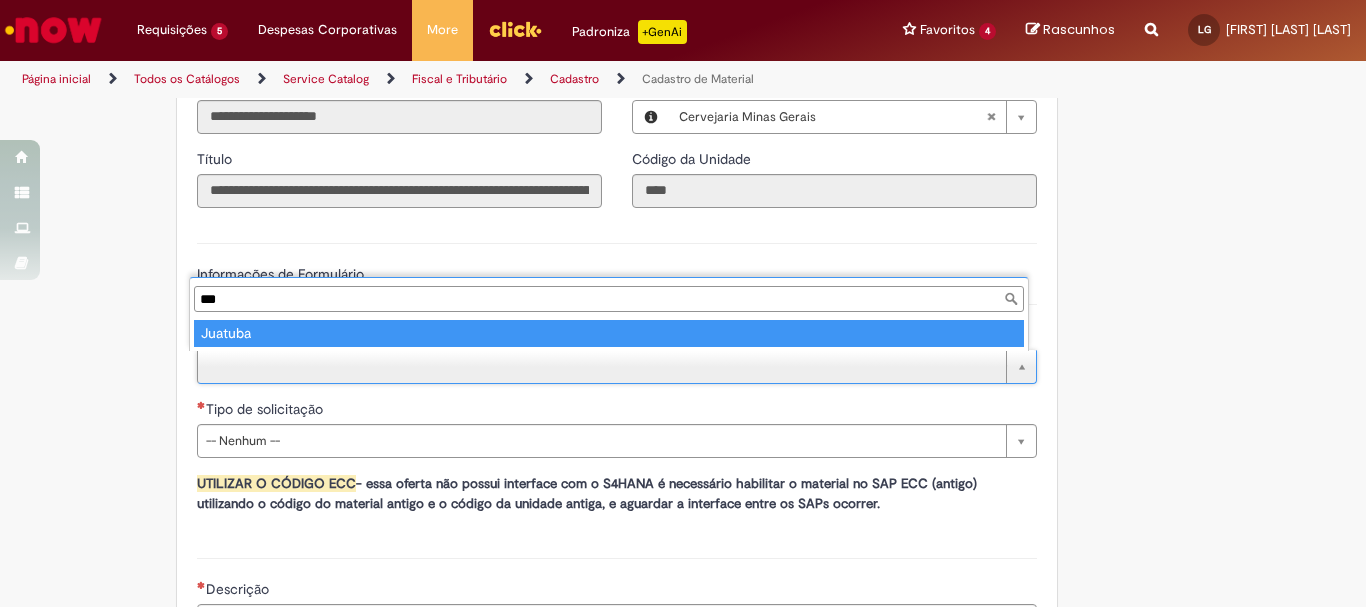 type on "***" 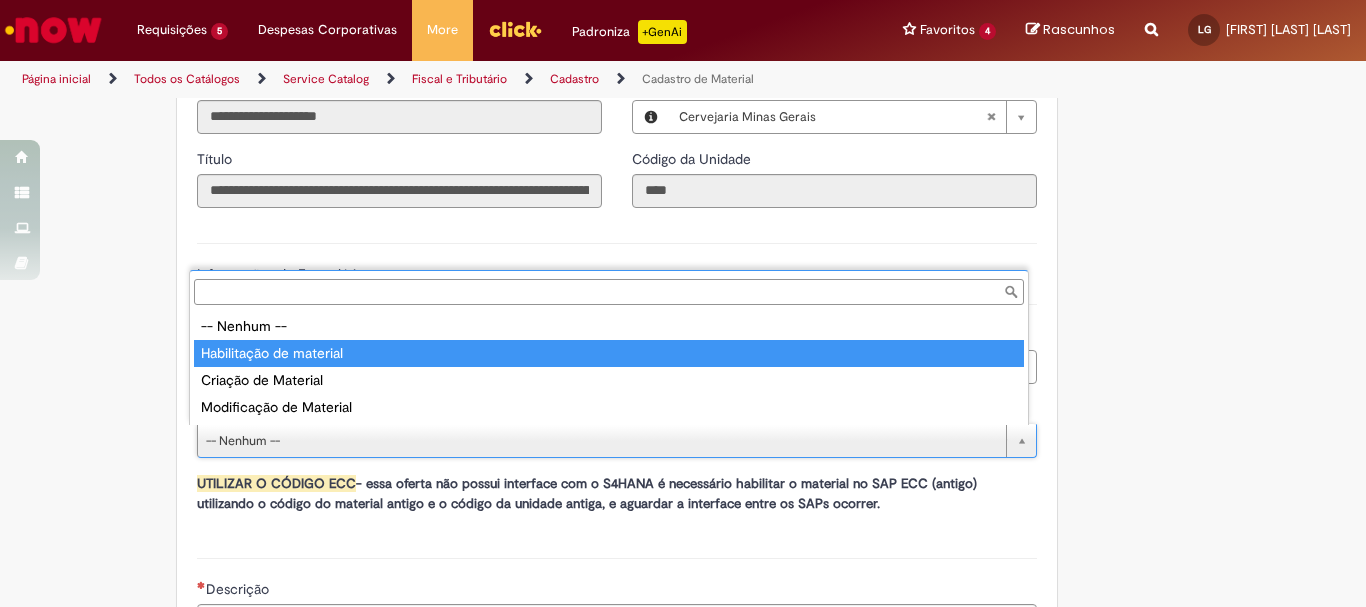 type on "**********" 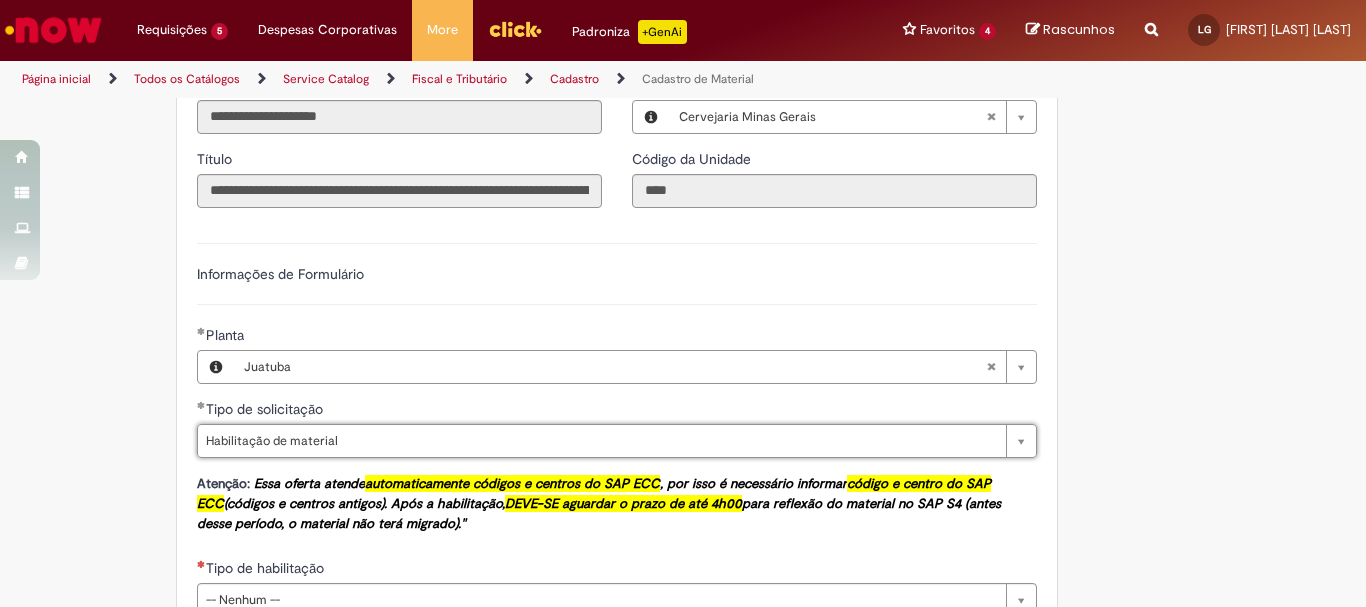 scroll, scrollTop: 1300, scrollLeft: 0, axis: vertical 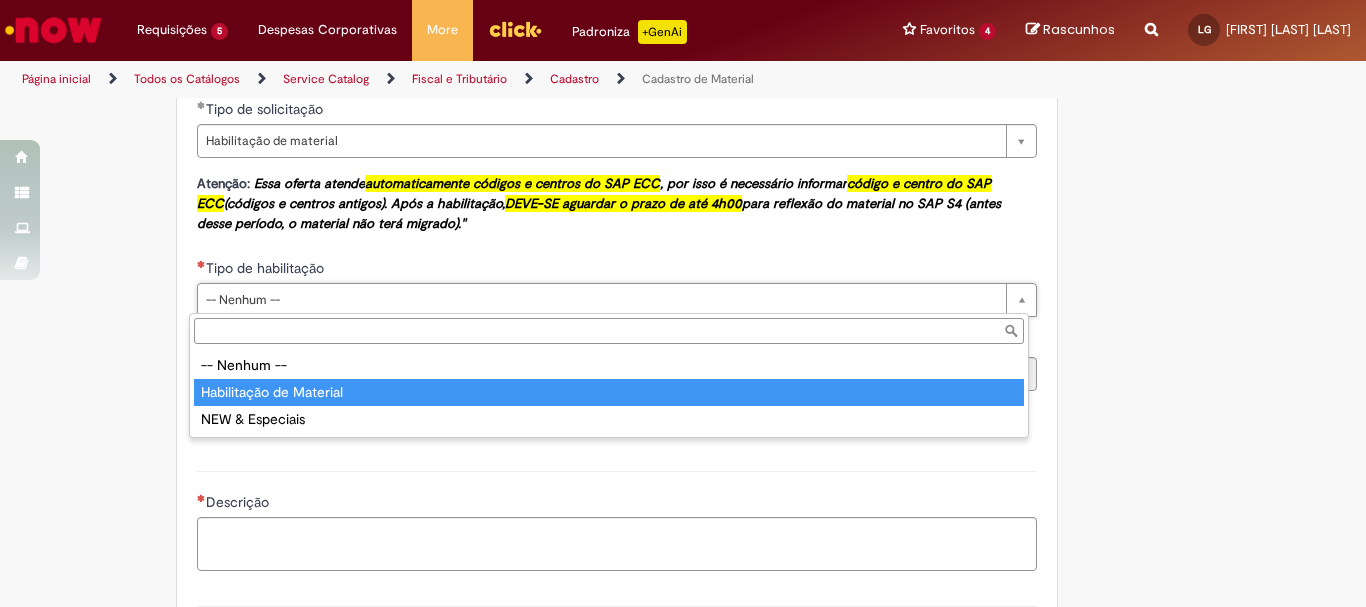 type on "**********" 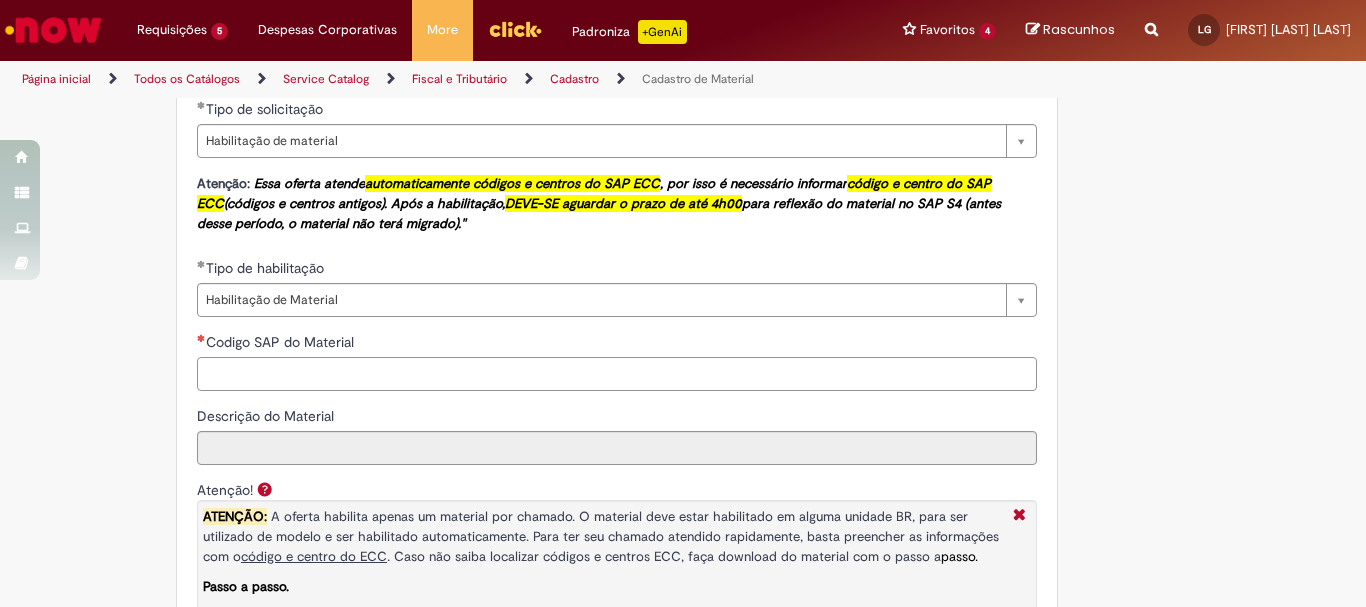 click on "Codigo SAP do Material" at bounding box center (617, 374) 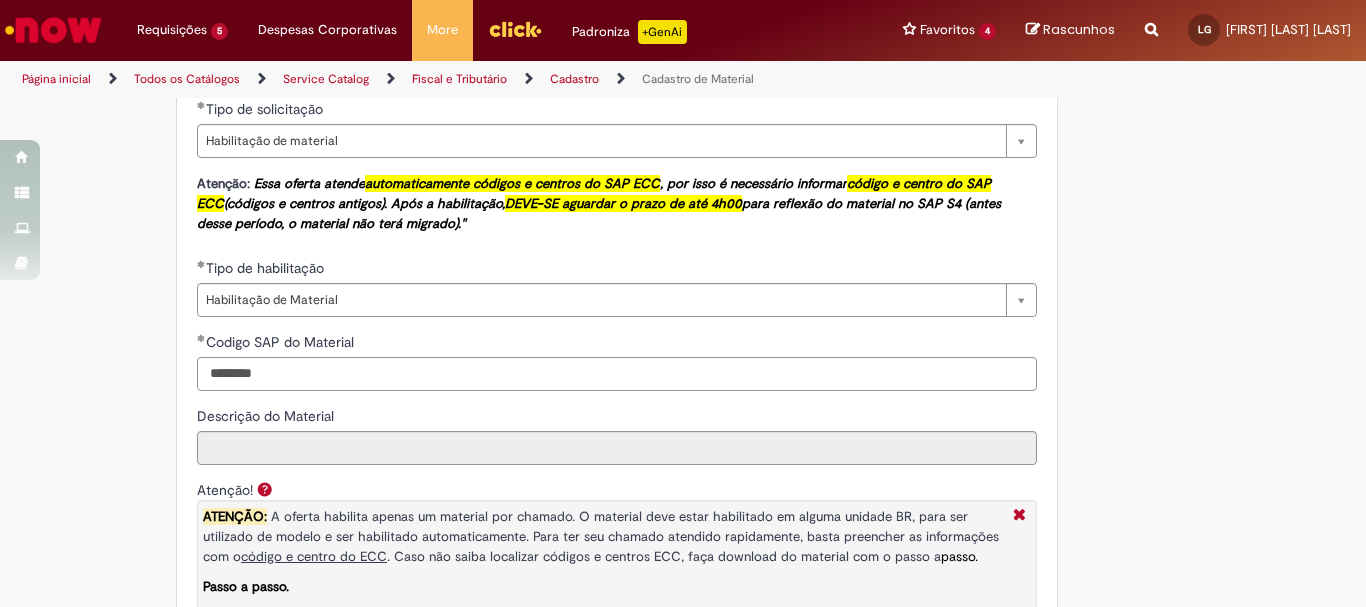 type on "********" 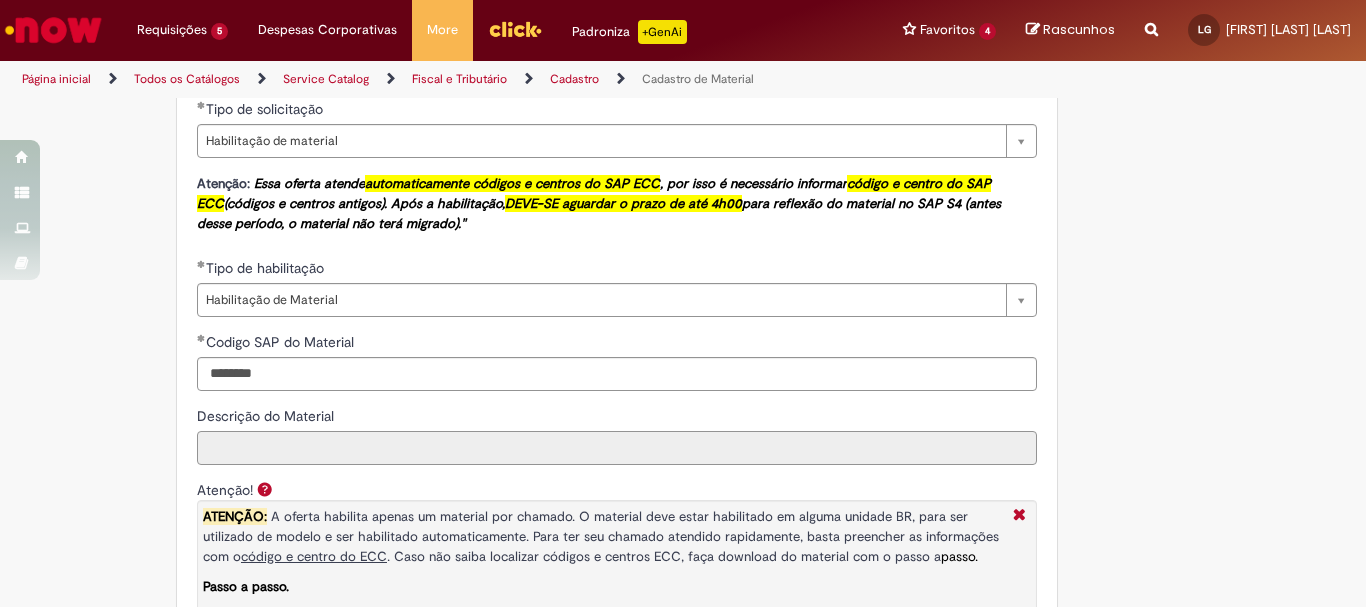 click on "Descrição do Material" at bounding box center [617, 448] 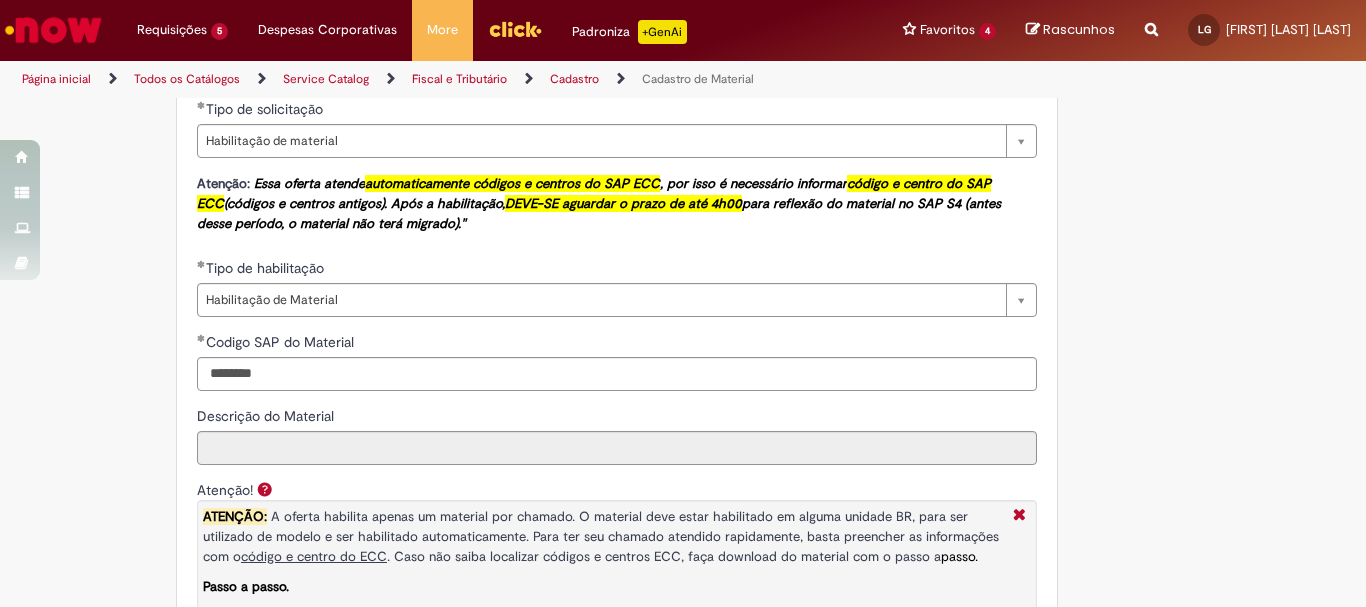 click on "**********" at bounding box center (617, 540) 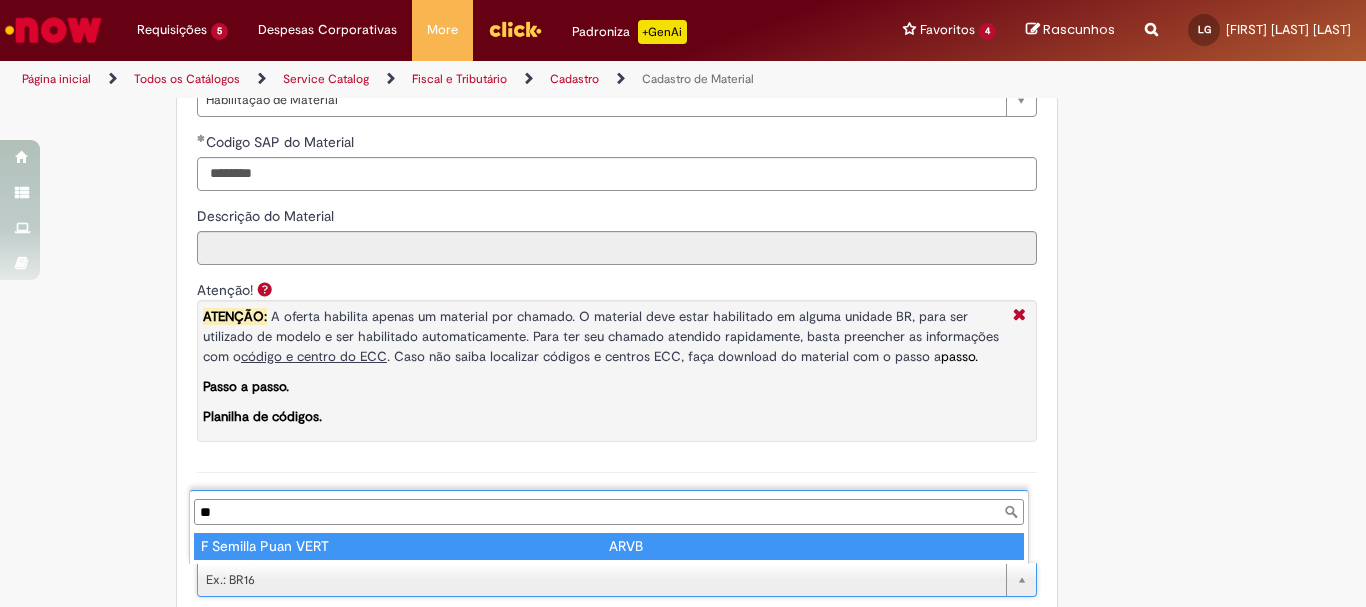 type on "*" 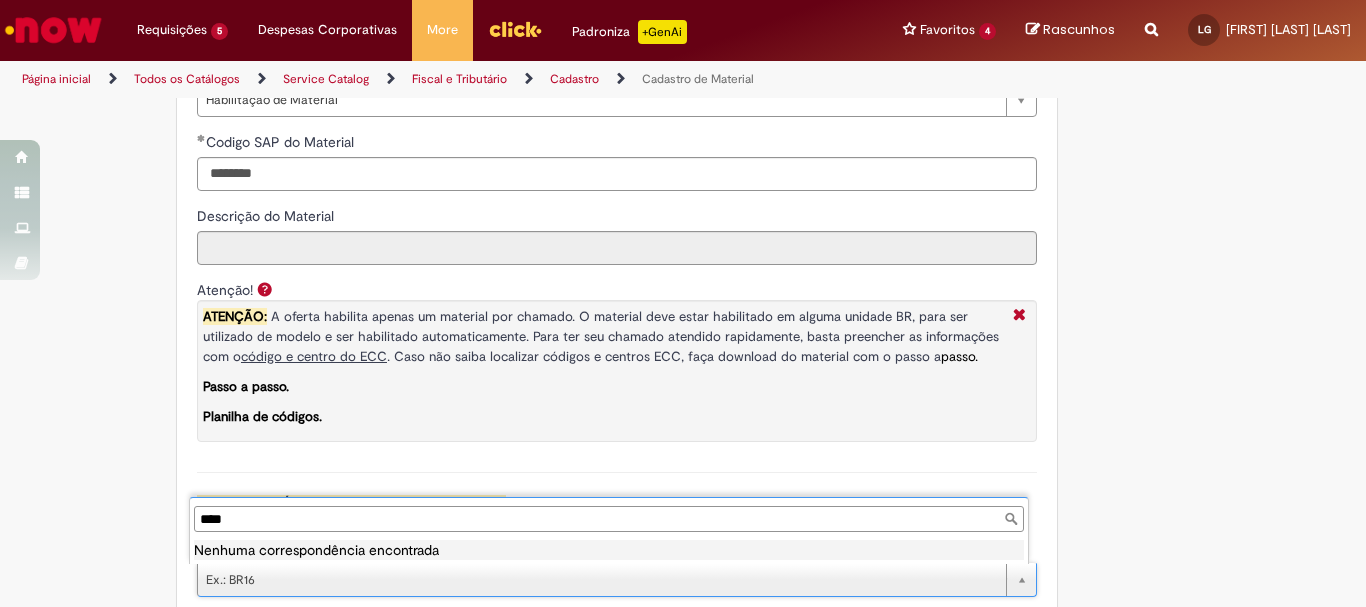 type on "****" 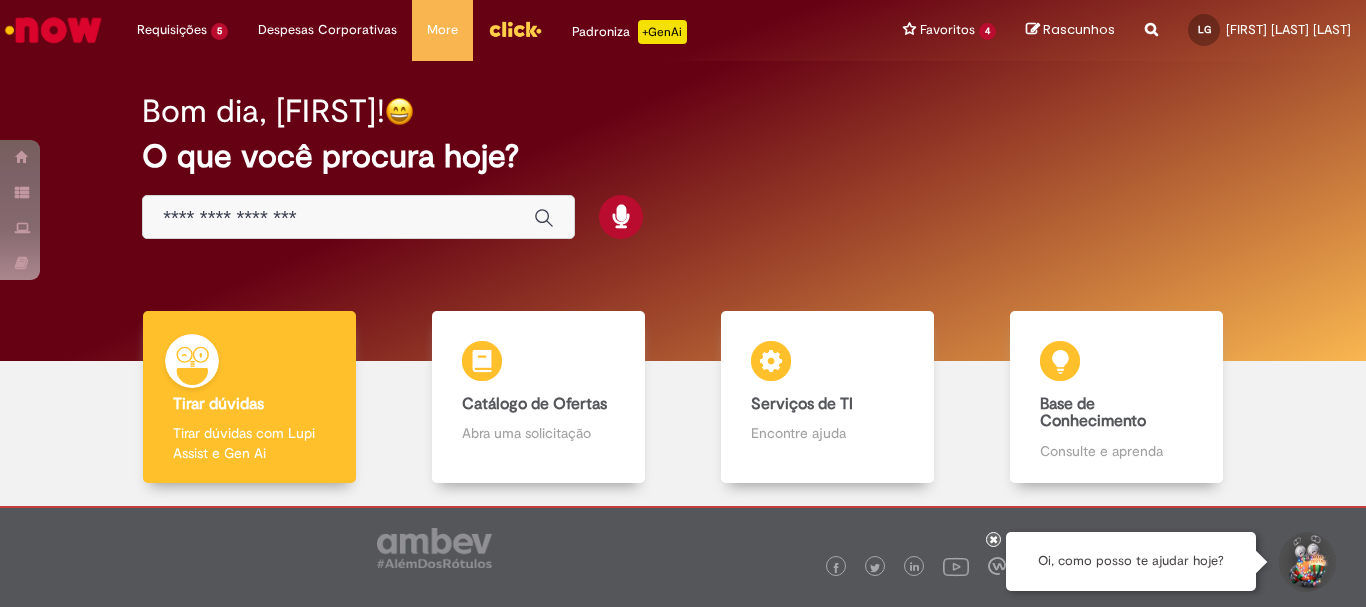 scroll, scrollTop: 0, scrollLeft: 0, axis: both 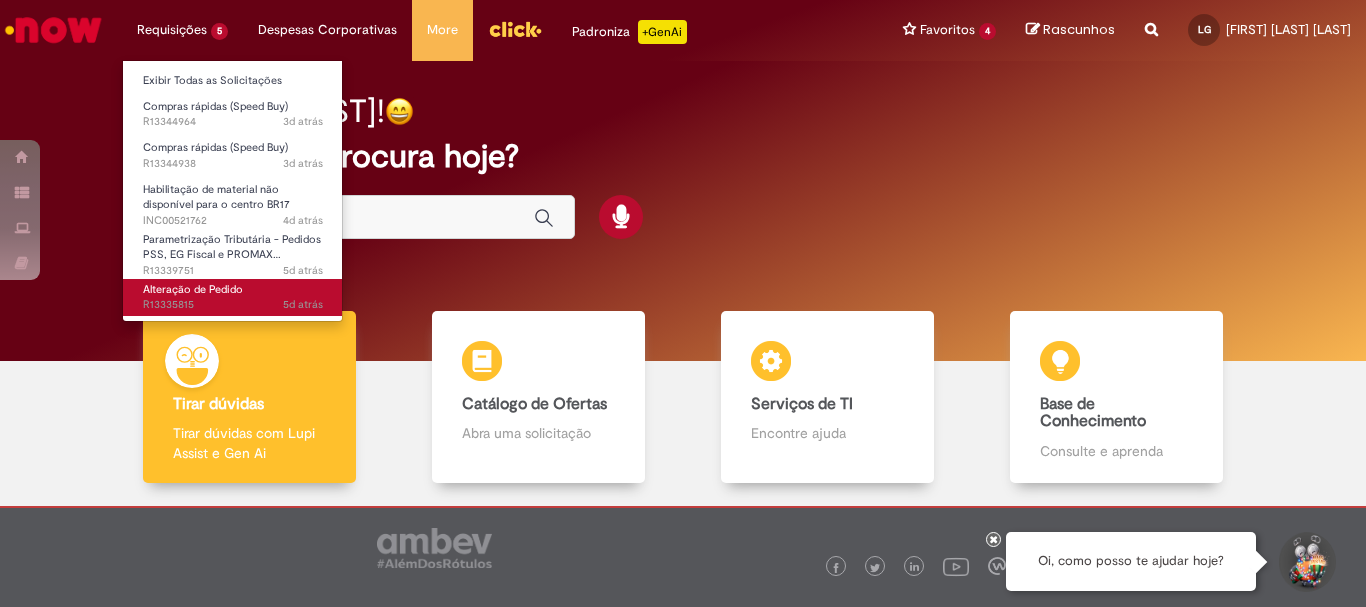 click on "Alteração de Pedido" at bounding box center (193, 289) 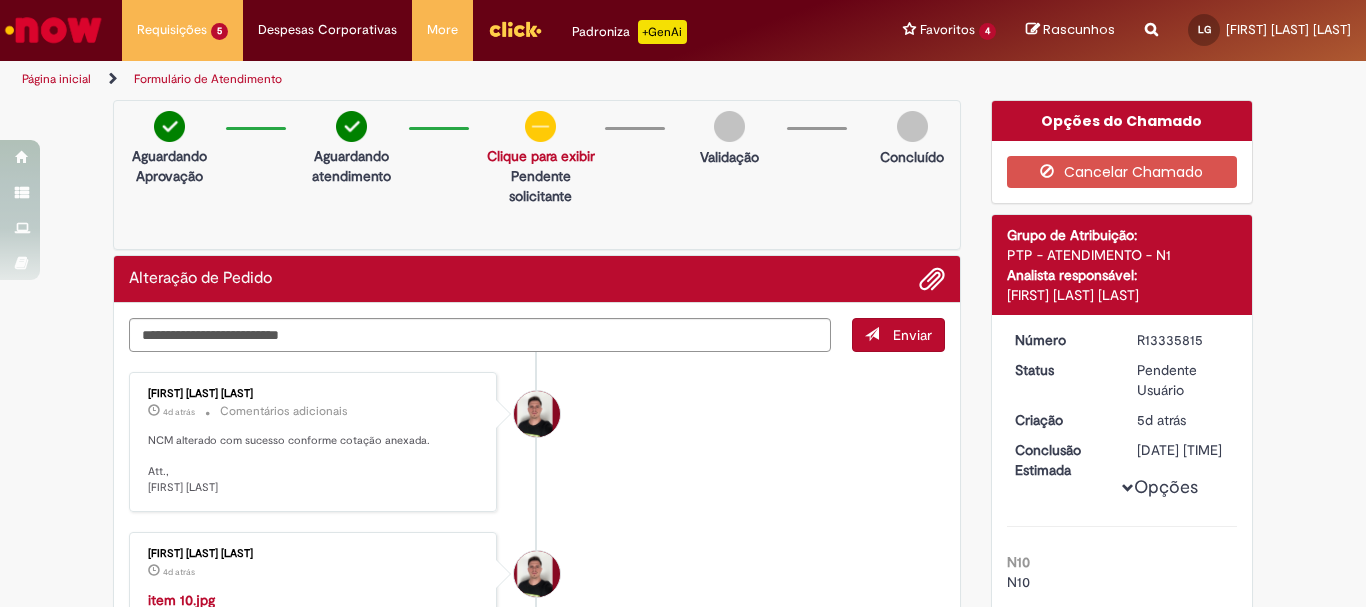 drag, startPoint x: 267, startPoint y: 395, endPoint x: 114, endPoint y: 388, distance: 153.16005 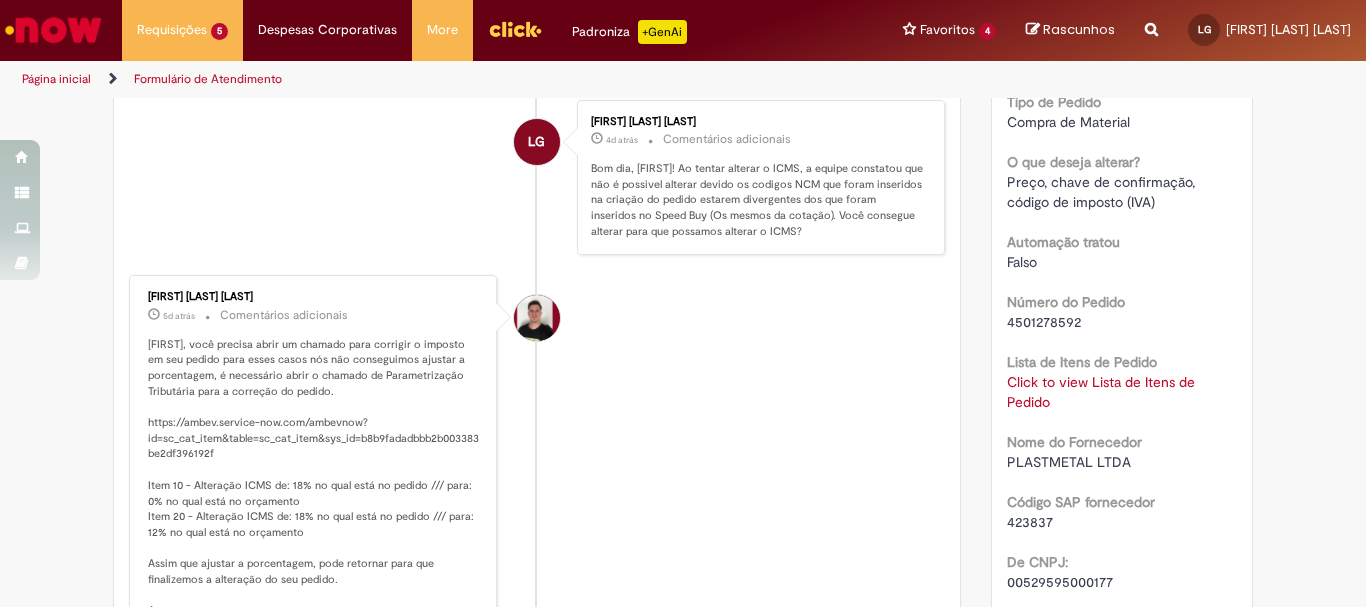scroll, scrollTop: 1100, scrollLeft: 0, axis: vertical 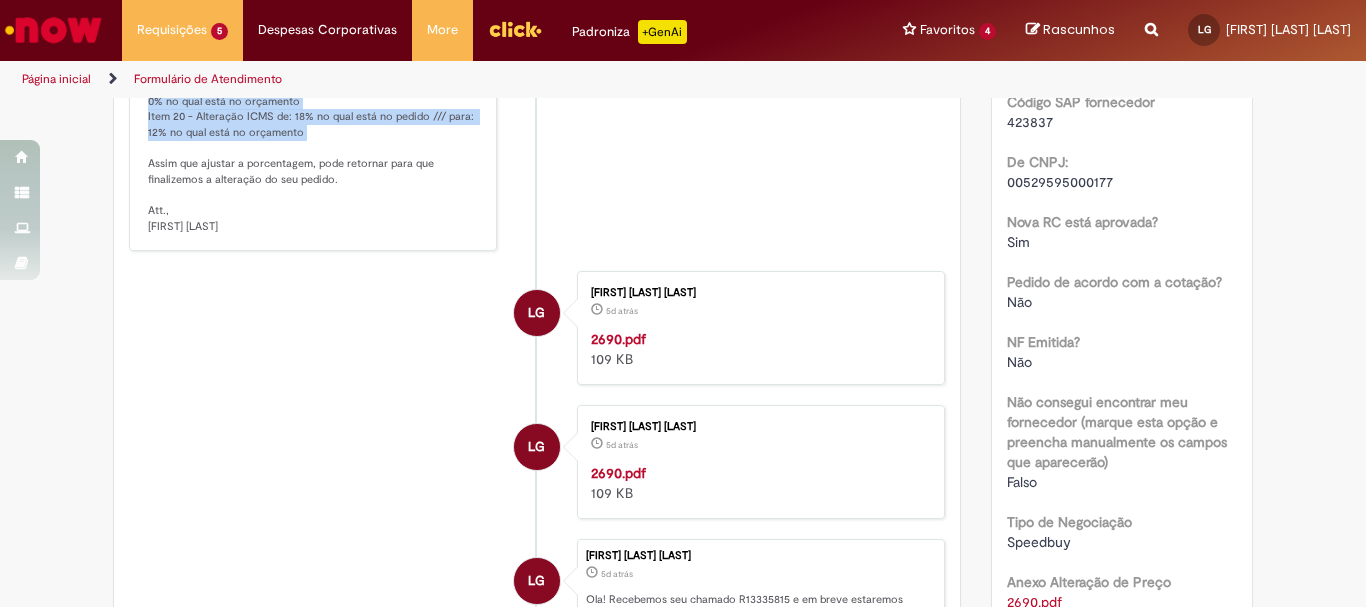 drag, startPoint x: 138, startPoint y: 311, endPoint x: 326, endPoint y: 367, distance: 196.1632 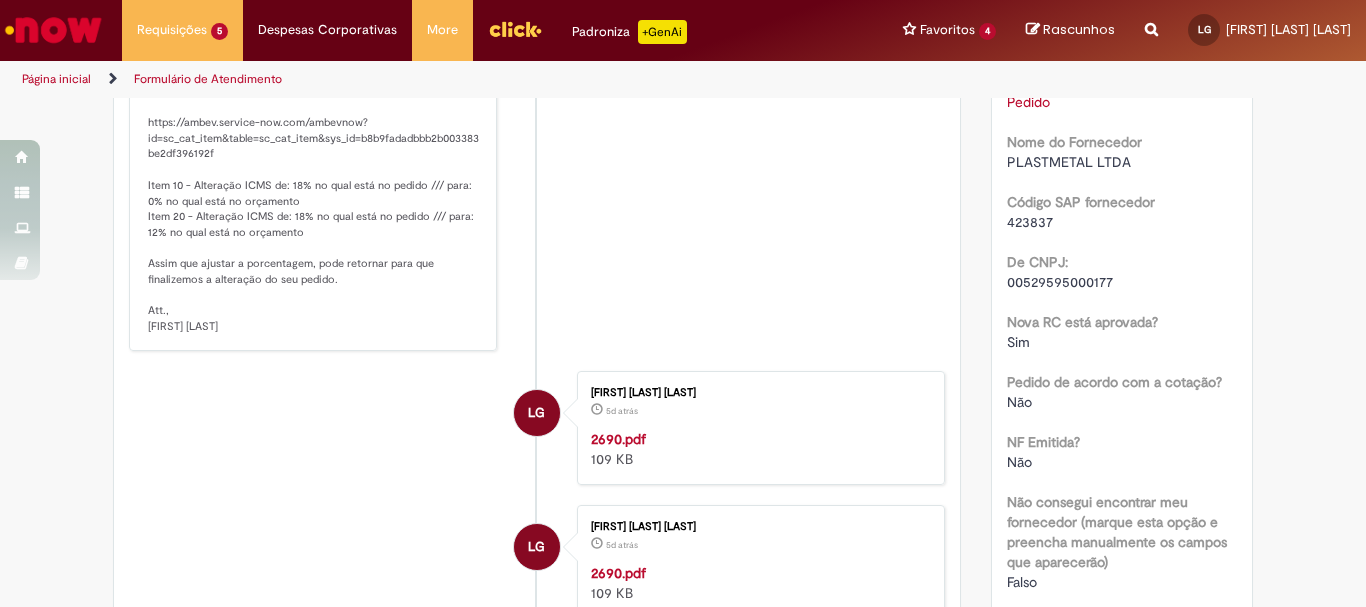 scroll, scrollTop: 900, scrollLeft: 0, axis: vertical 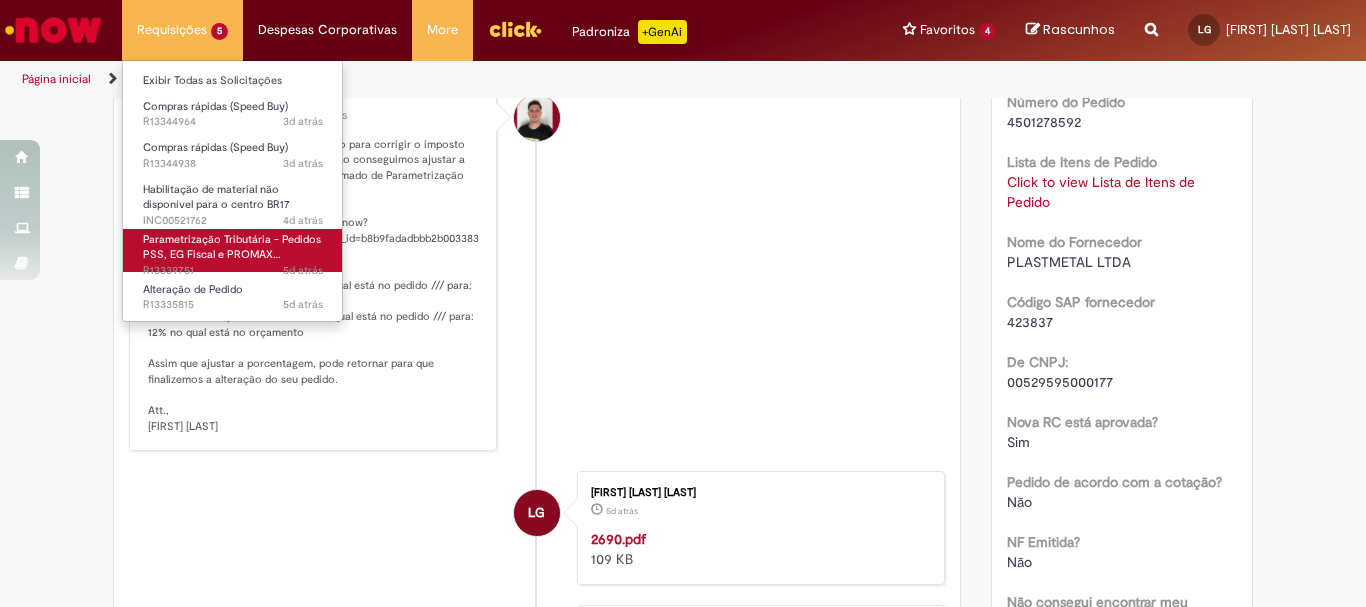 click on "Parametrização Tributária - Pedidos PSS, EG Fiscal e PROMAX…" at bounding box center (232, 247) 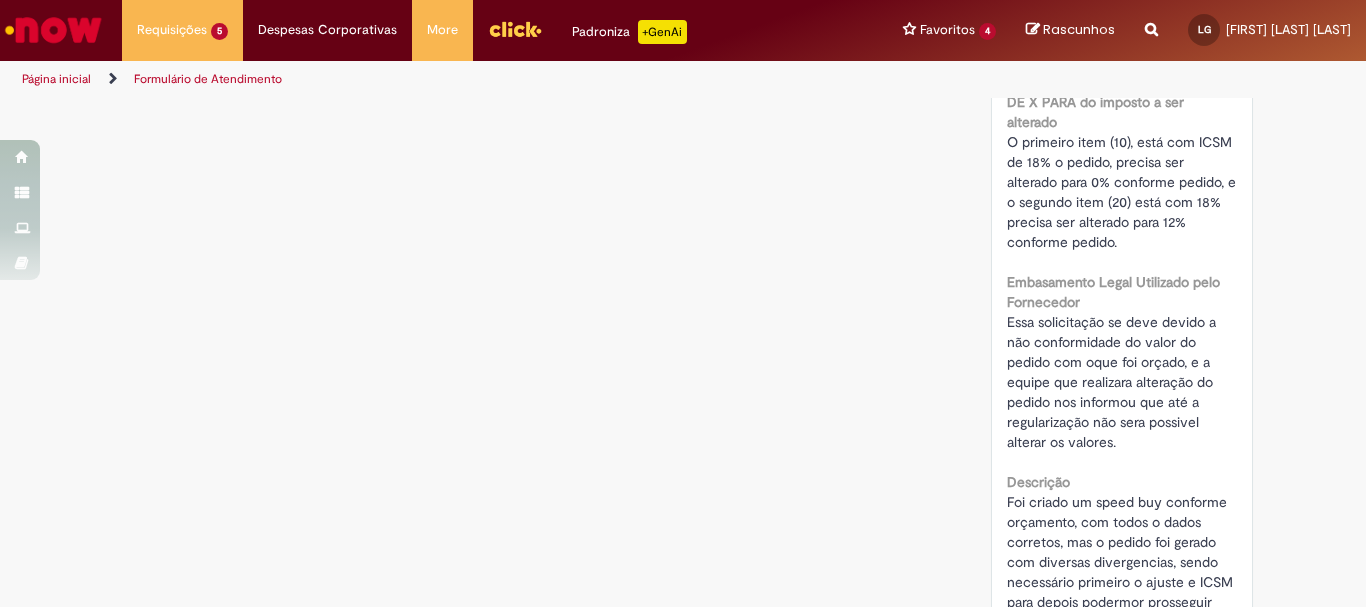 scroll, scrollTop: 0, scrollLeft: 0, axis: both 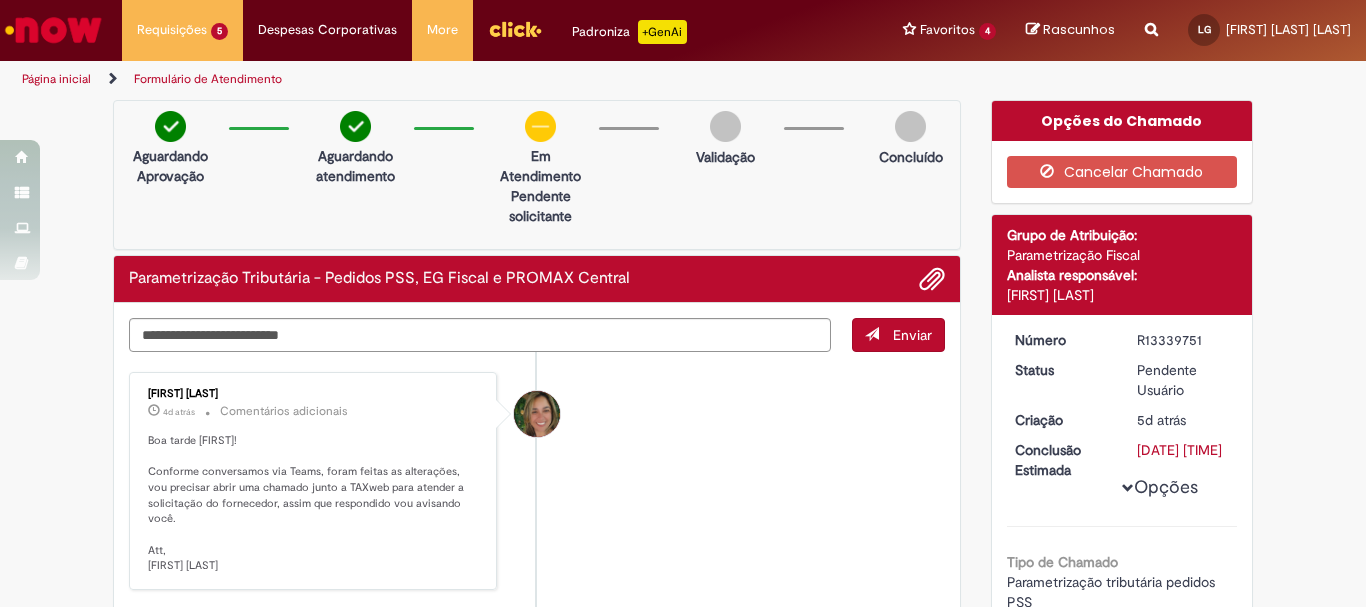 drag, startPoint x: 147, startPoint y: 238, endPoint x: 179, endPoint y: 242, distance: 32.24903 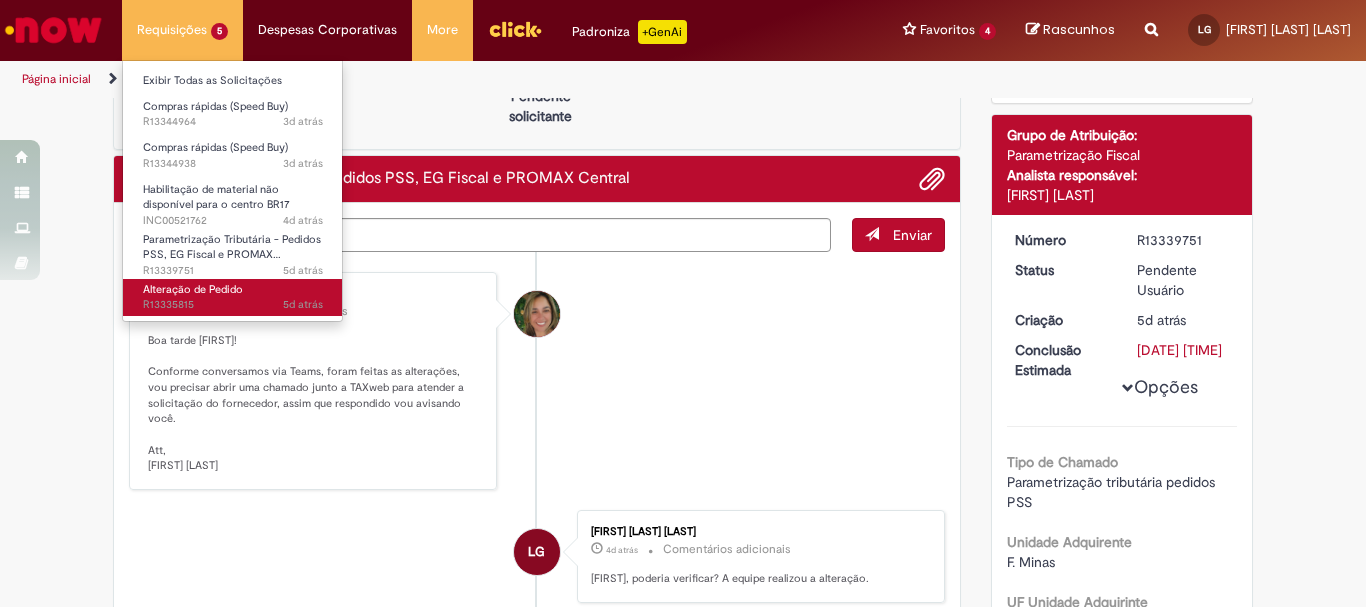 click on "Alteração de Pedido" at bounding box center [193, 289] 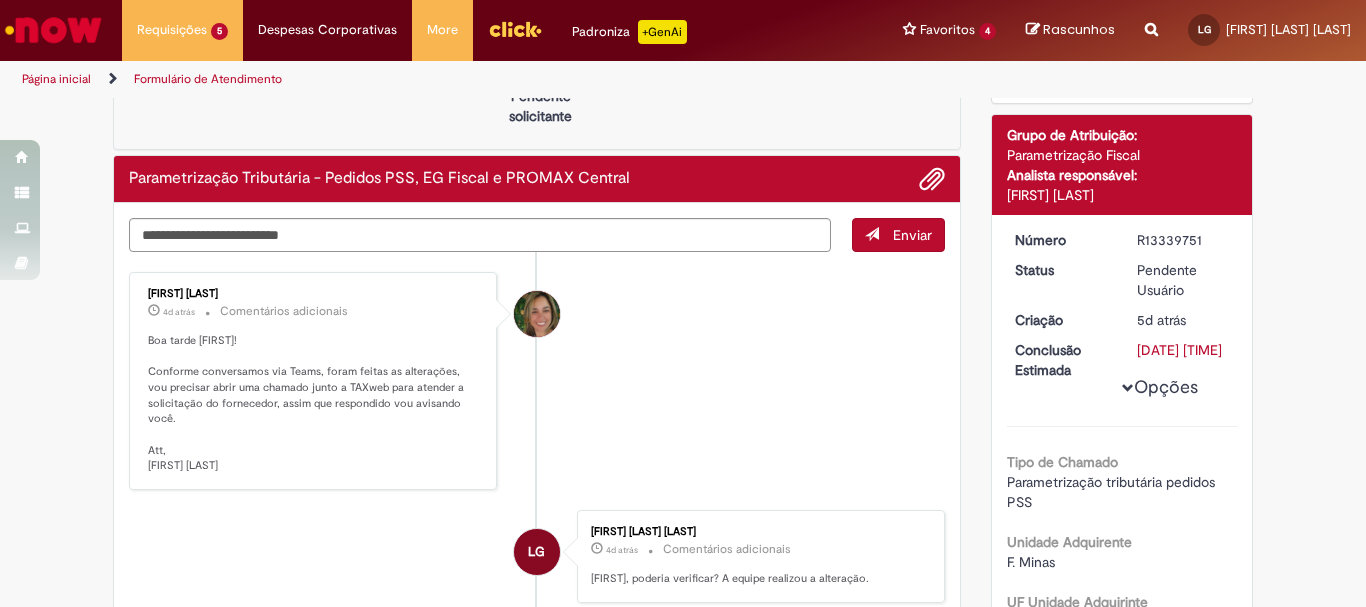 scroll, scrollTop: 600, scrollLeft: 0, axis: vertical 